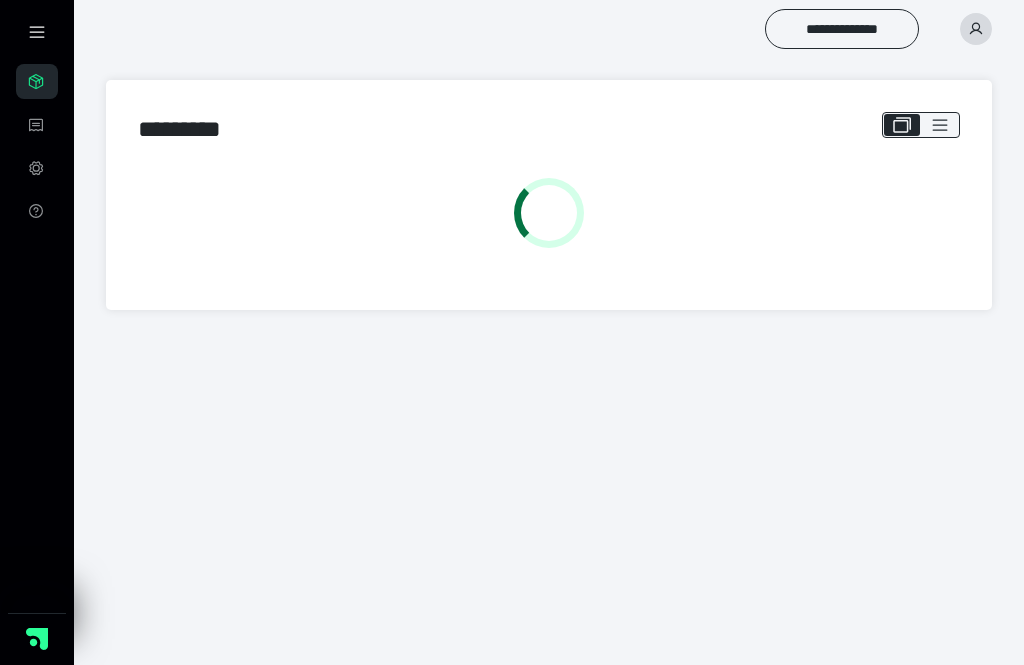 scroll, scrollTop: 0, scrollLeft: 0, axis: both 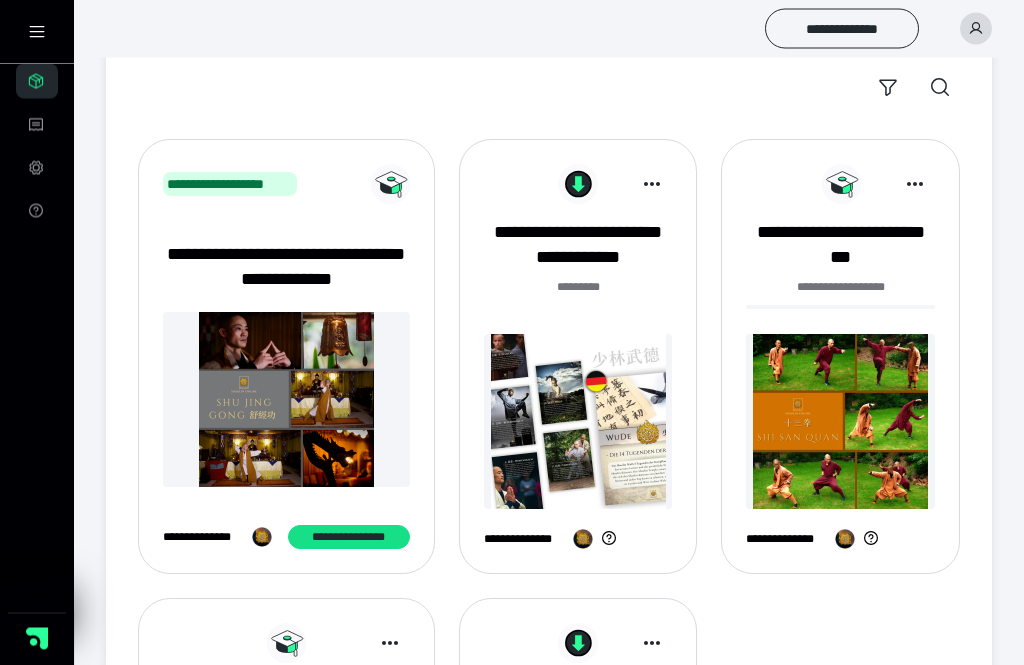 click at bounding box center (976, 29) 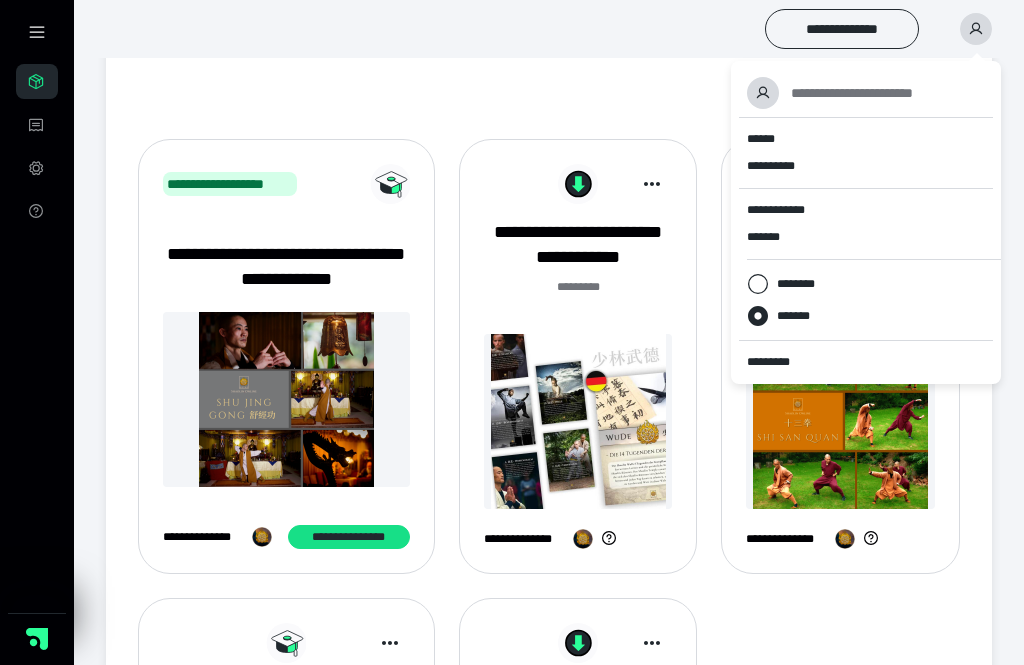 click on "**********" at bounding box center (549, 29) 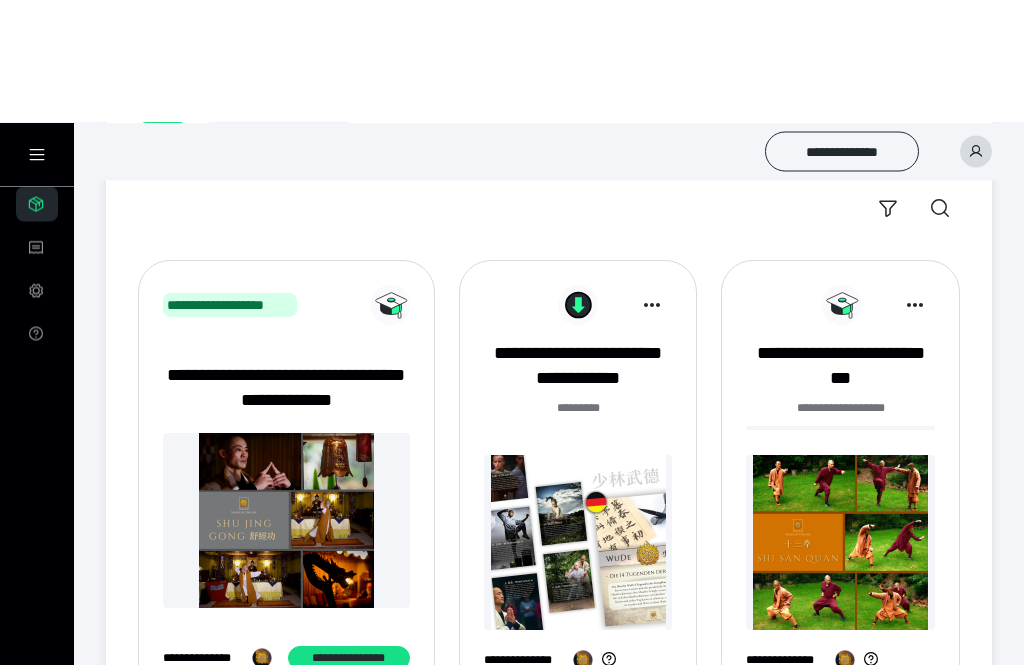 scroll, scrollTop: 0, scrollLeft: 0, axis: both 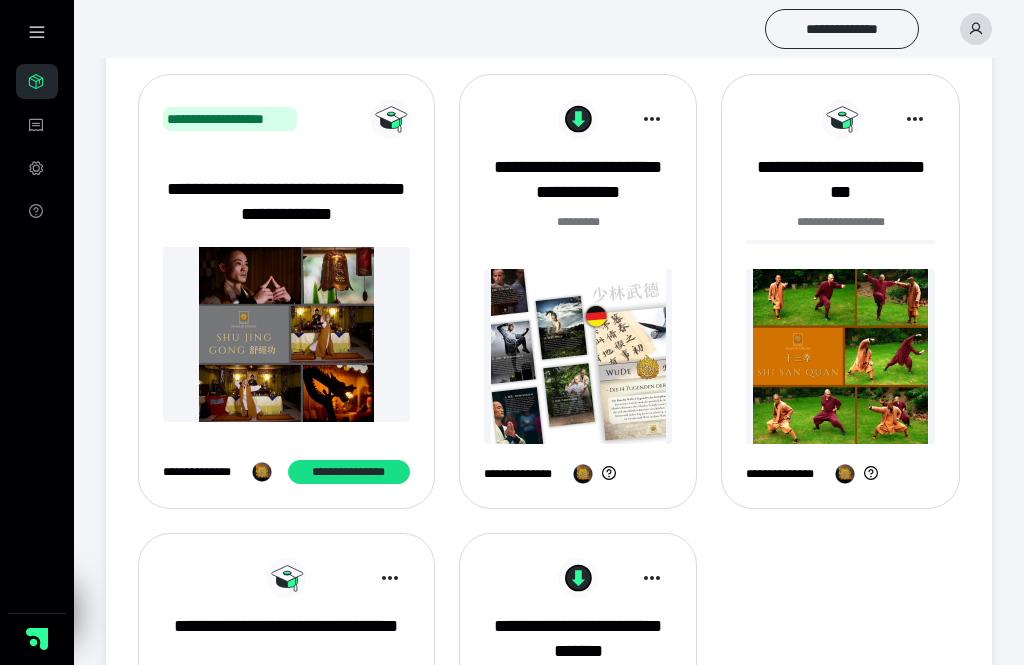 click 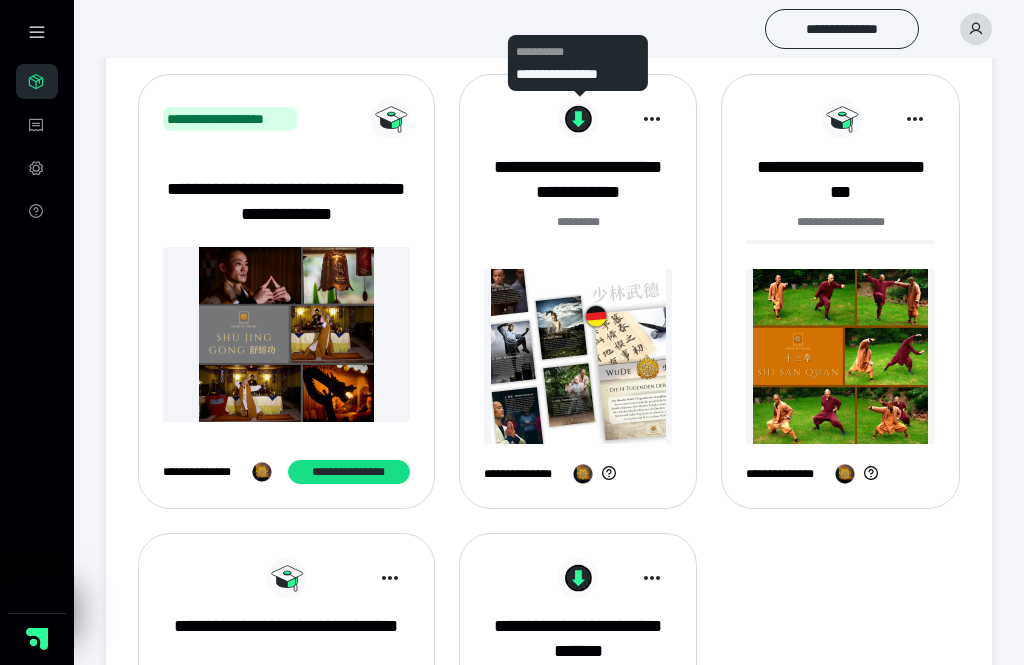 click on "**********" at bounding box center (578, 63) 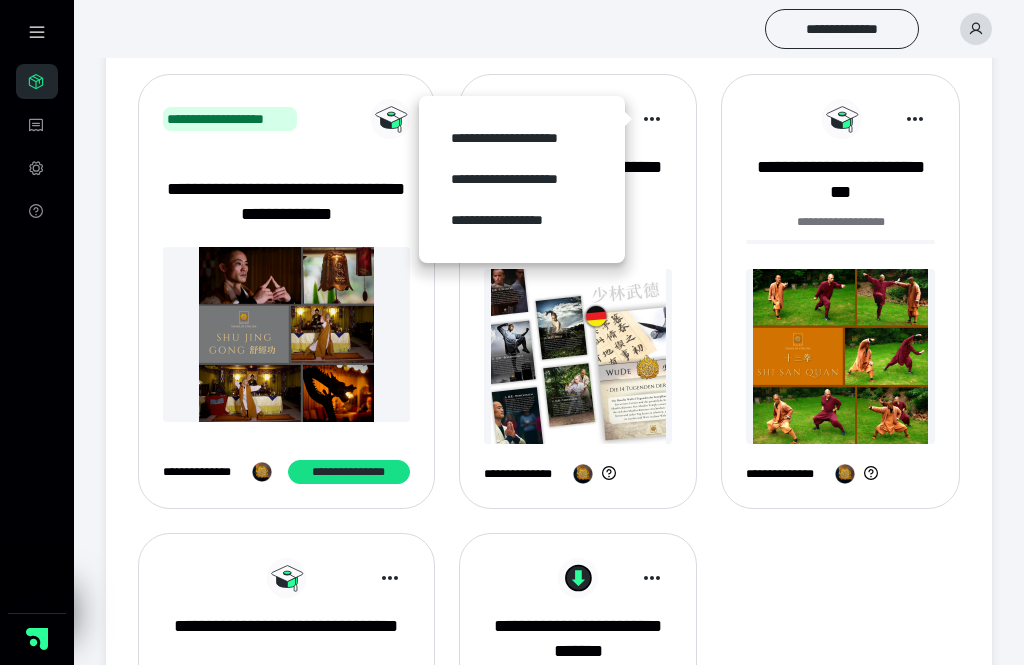 click on "**********" at bounding box center [549, 29] 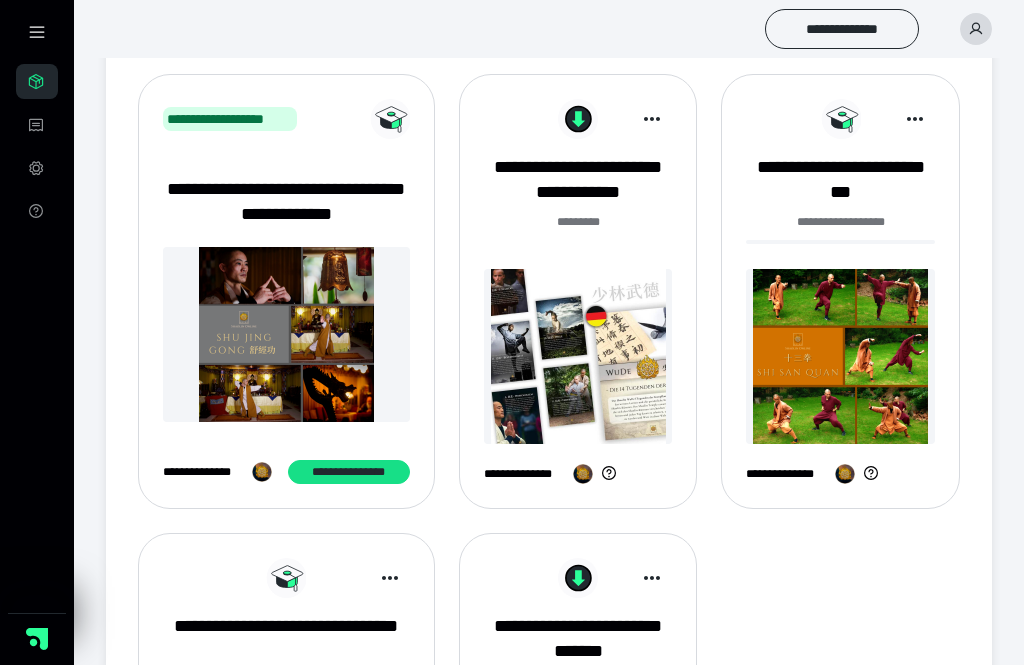 click 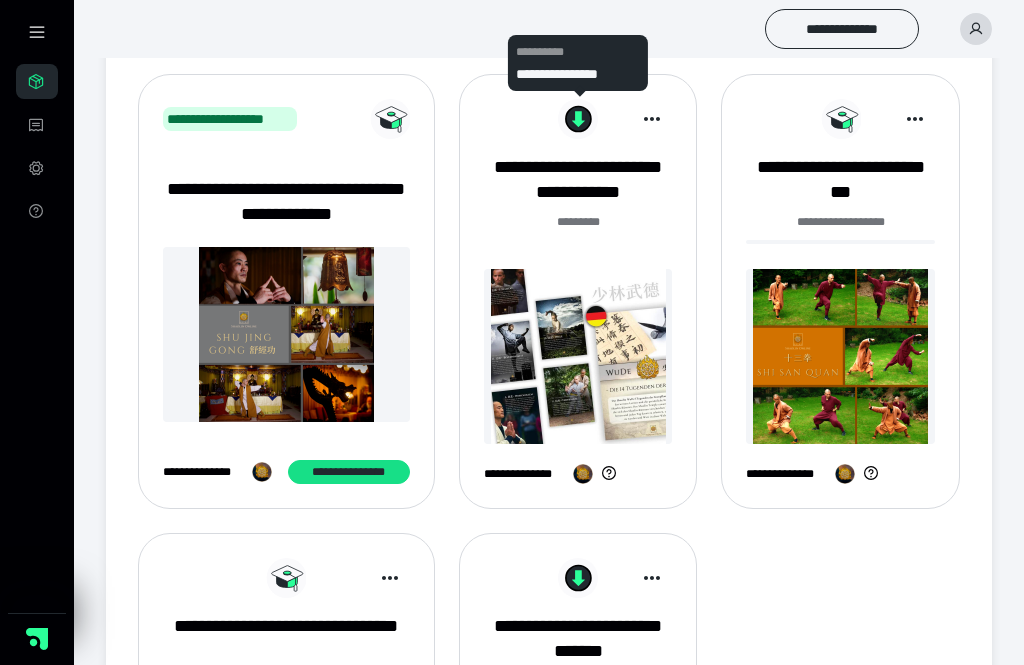 click on "**********" at bounding box center [578, 291] 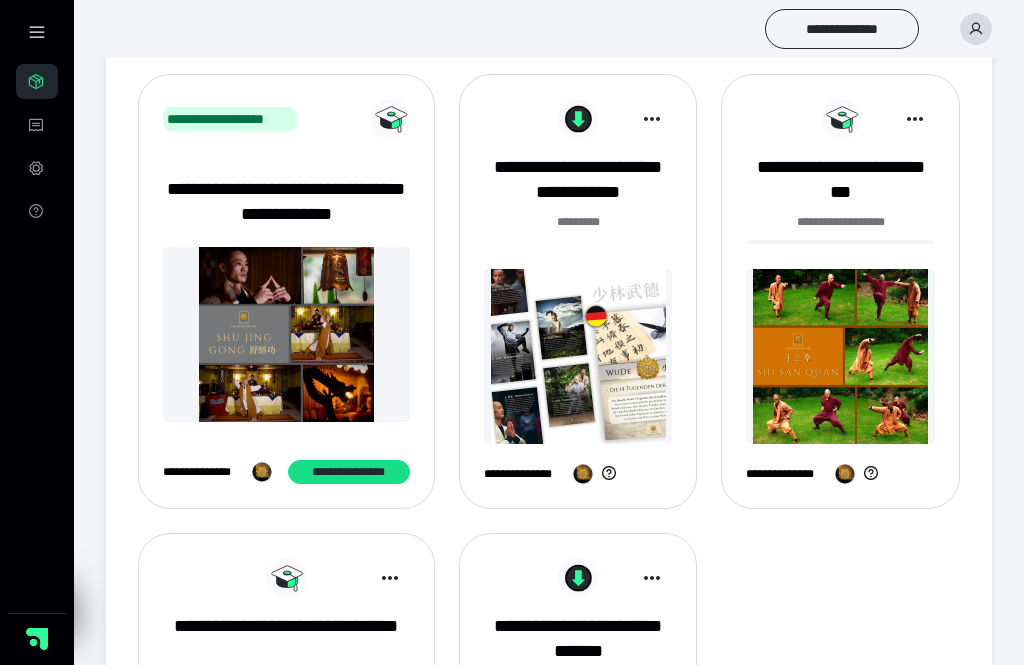 click at bounding box center (635, 119) 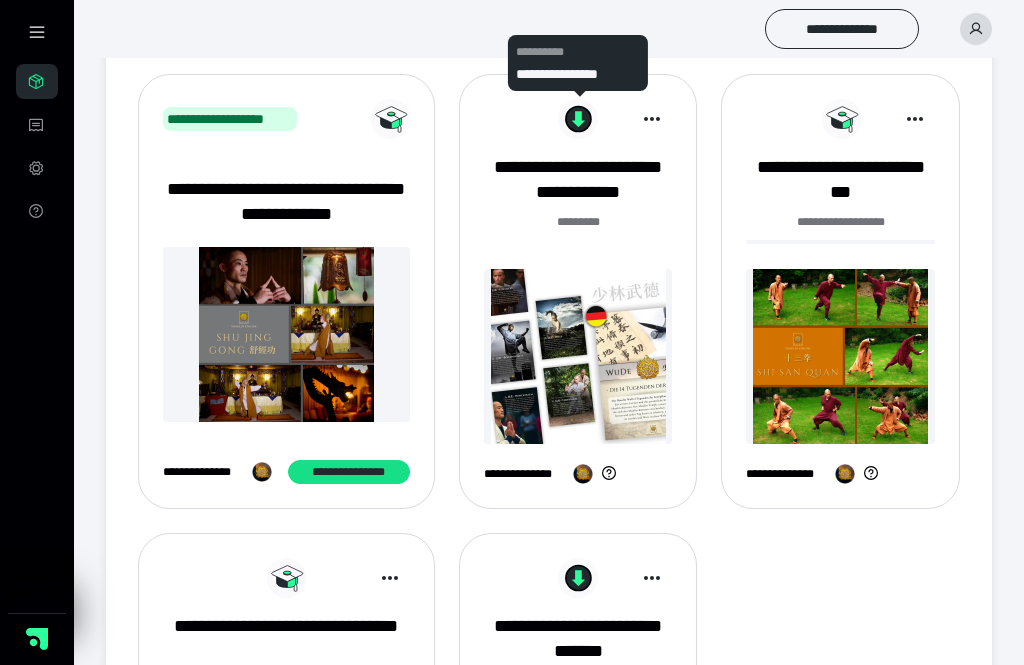 click 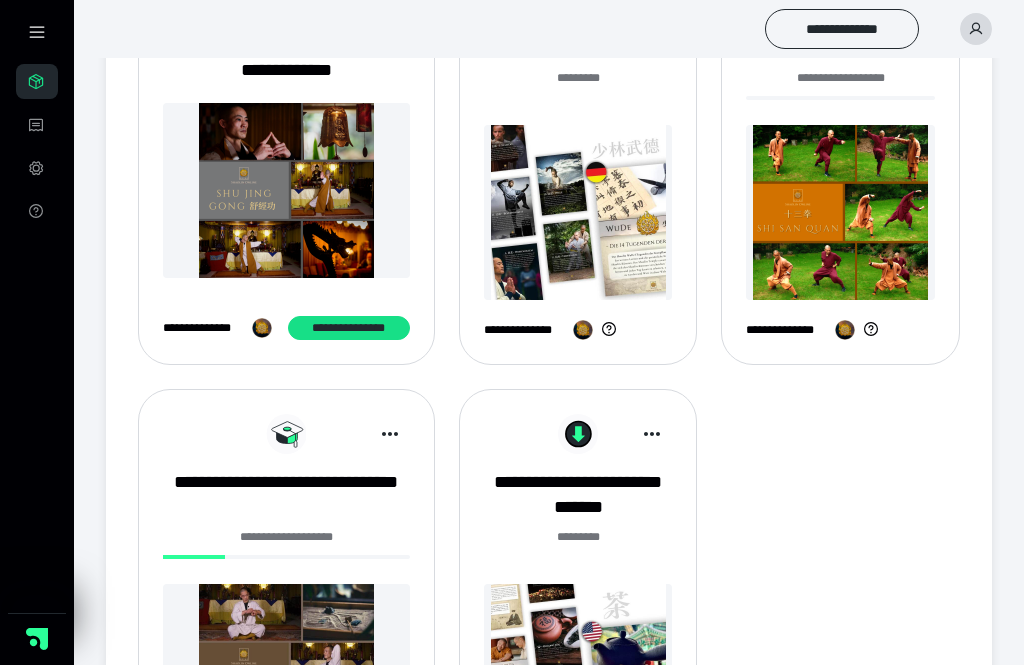 scroll, scrollTop: 388, scrollLeft: 0, axis: vertical 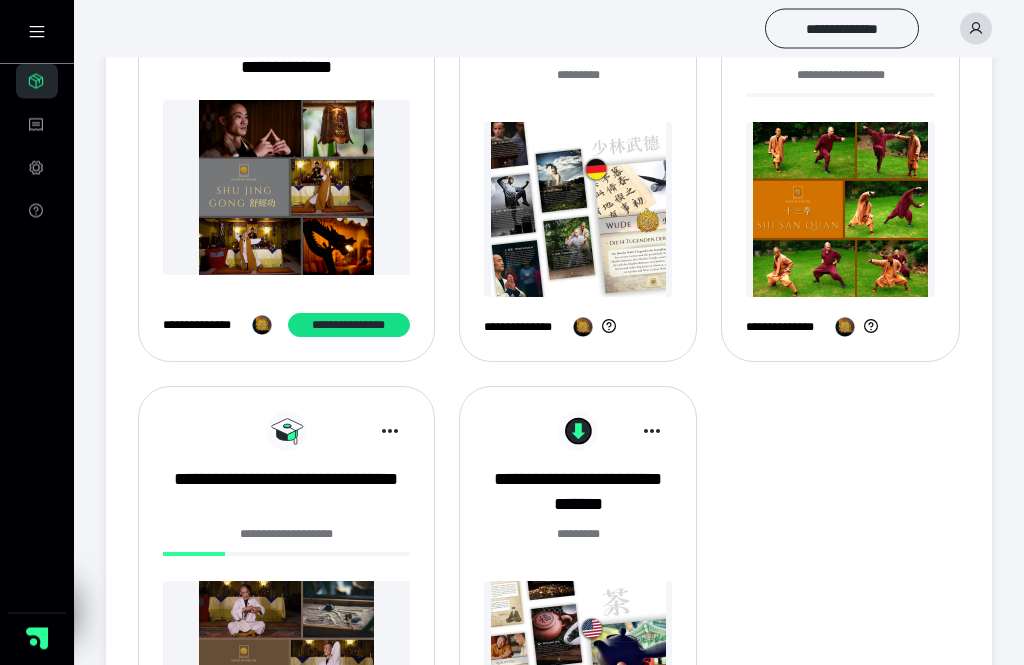 click at bounding box center (578, 210) 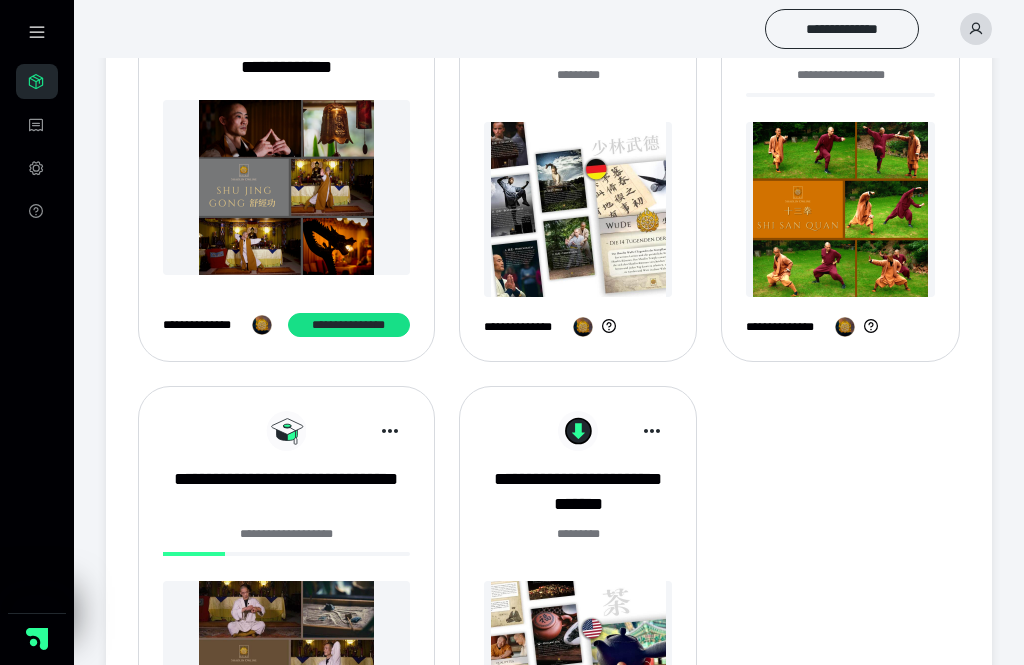 scroll, scrollTop: 453, scrollLeft: 0, axis: vertical 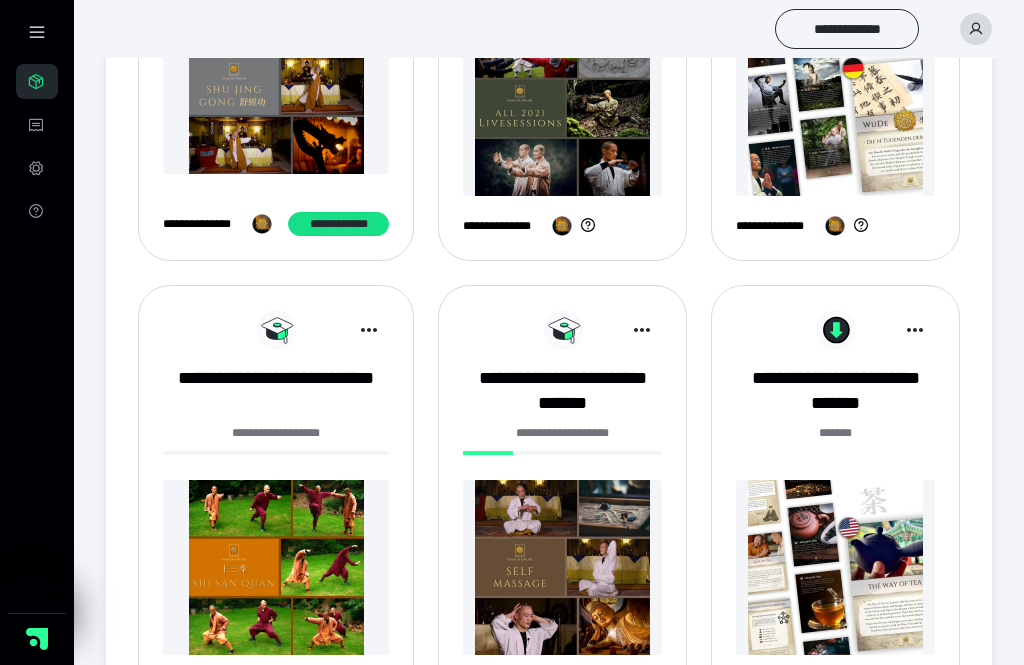 click at bounding box center [562, 108] 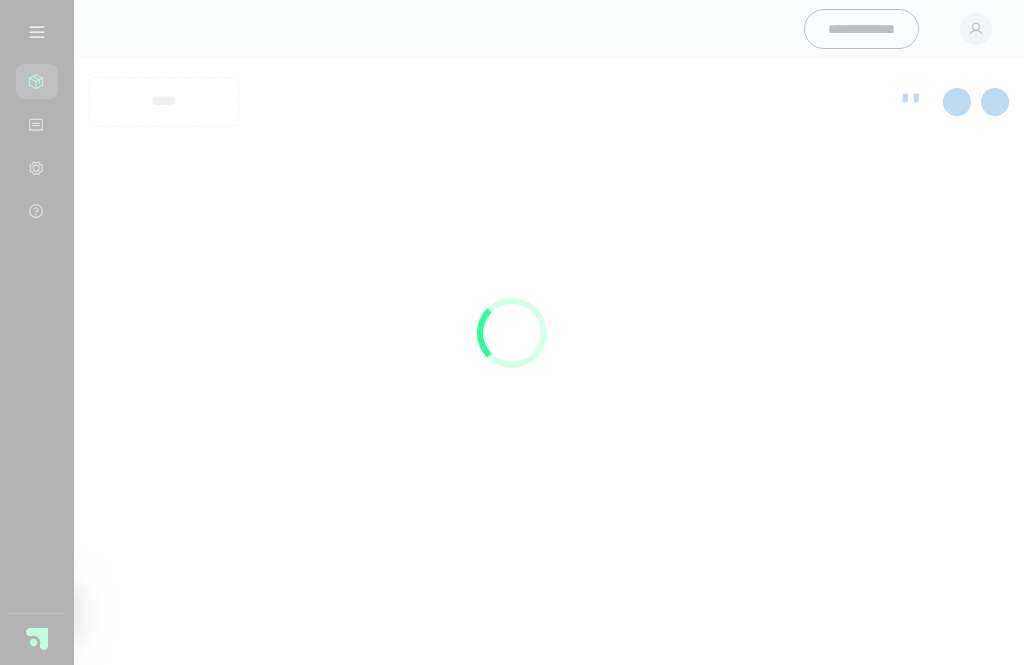 scroll, scrollTop: 0, scrollLeft: 0, axis: both 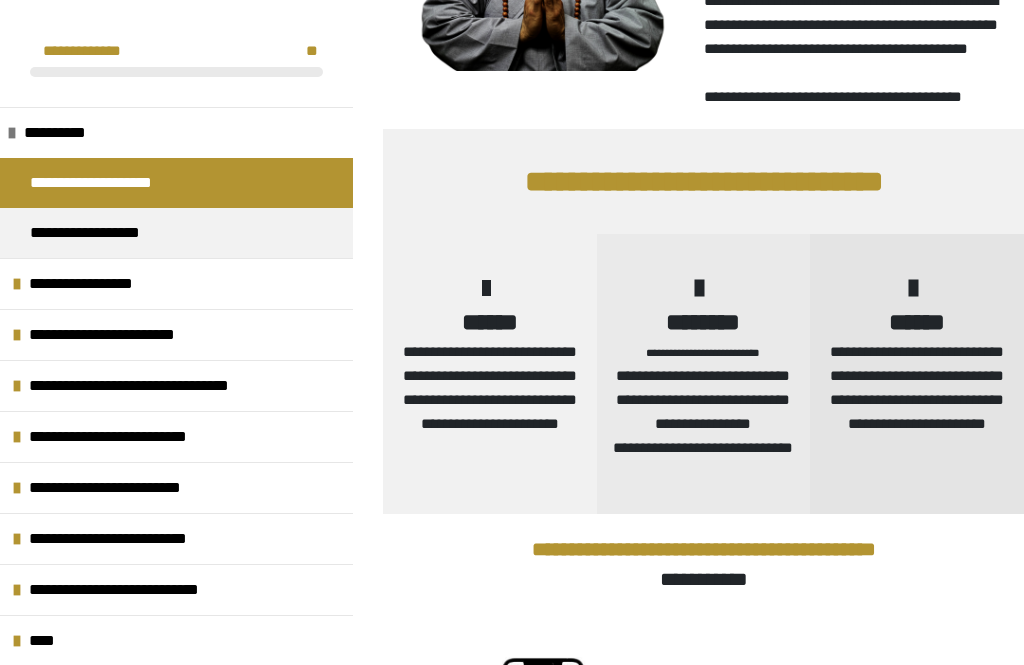click on "**********" at bounding box center [100, 233] 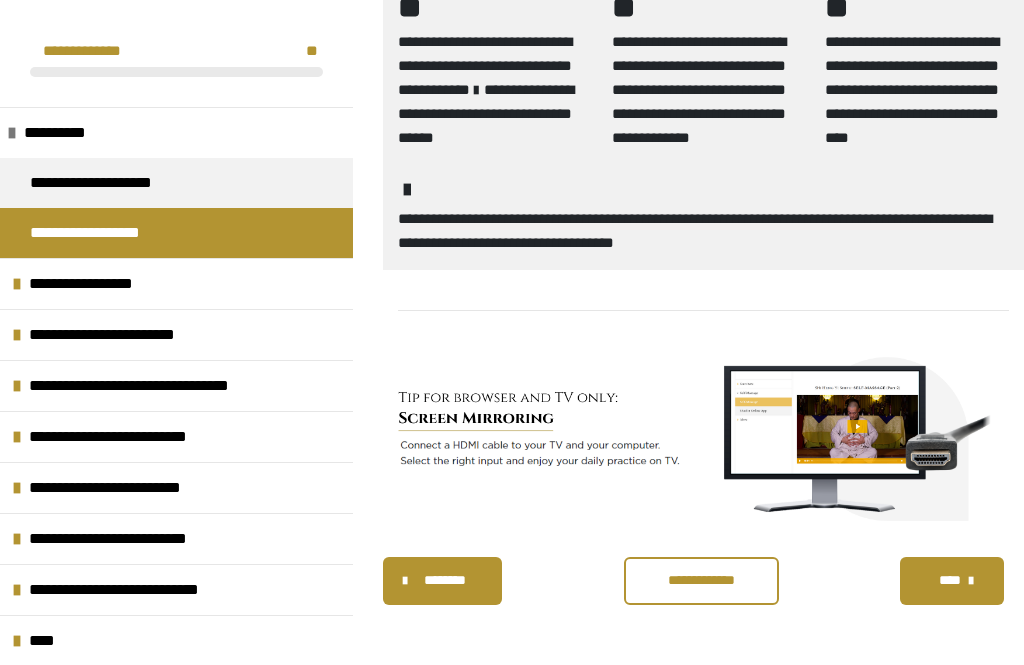 scroll, scrollTop: 3007, scrollLeft: 0, axis: vertical 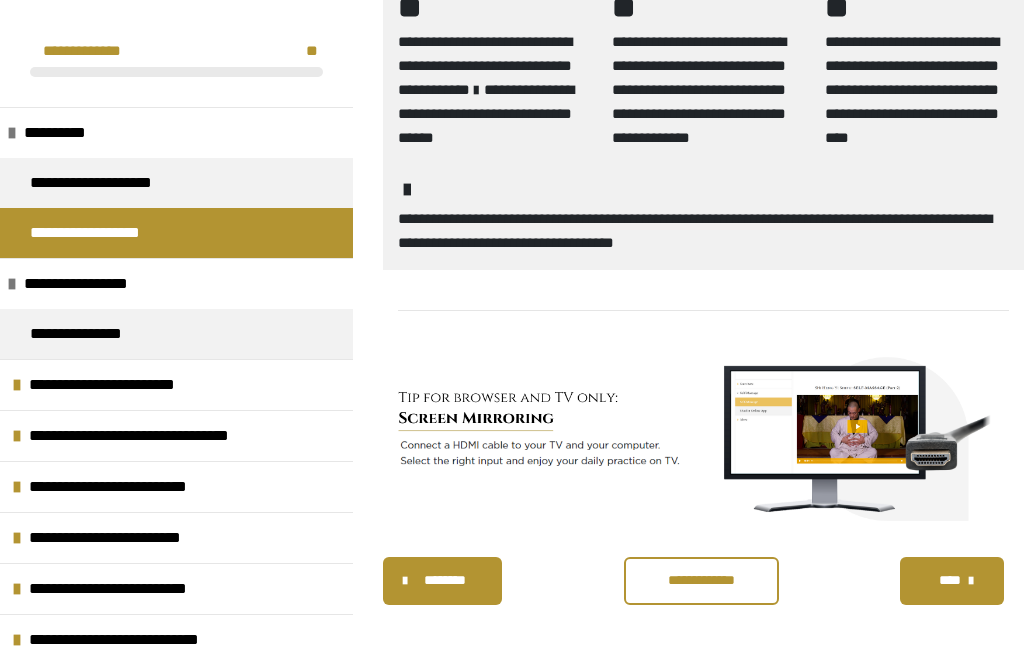 click on "**********" at bounding box center (91, 334) 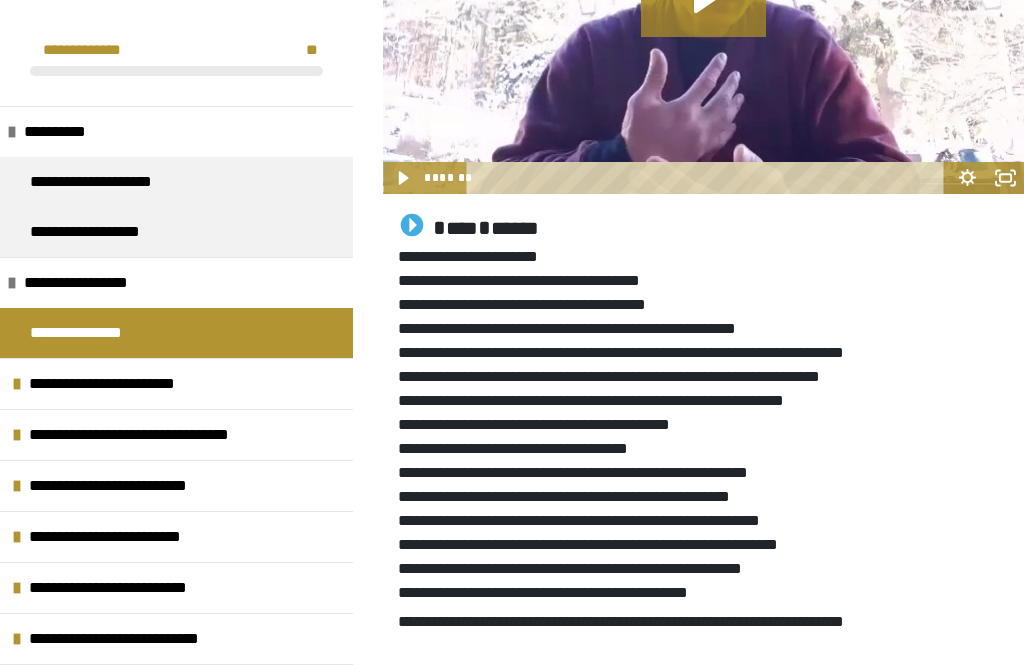 scroll, scrollTop: 938, scrollLeft: 0, axis: vertical 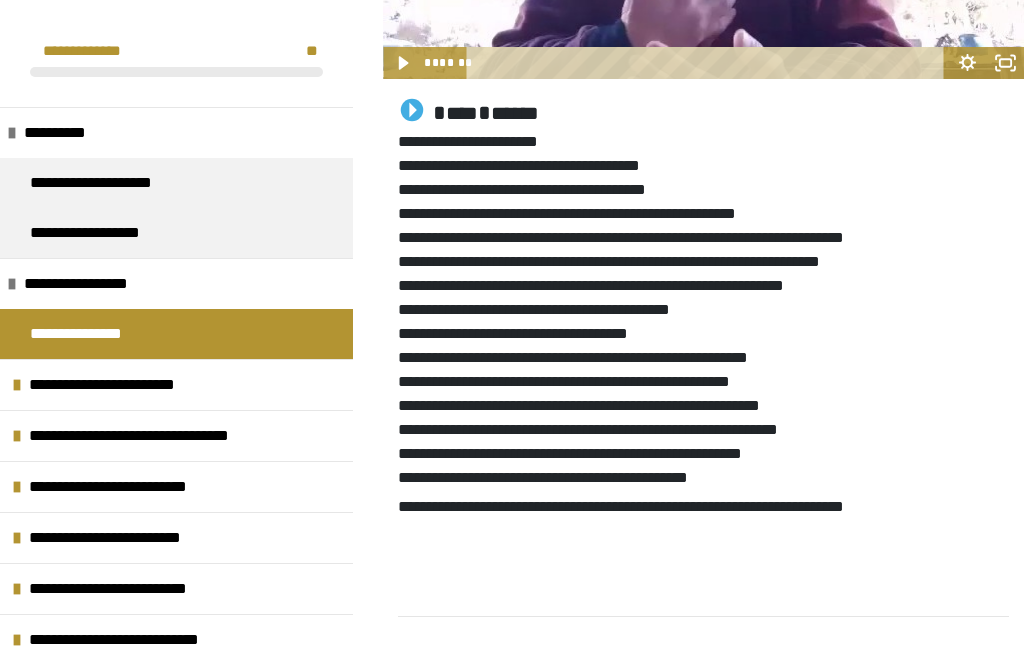 click on "**********" at bounding box center (114, 183) 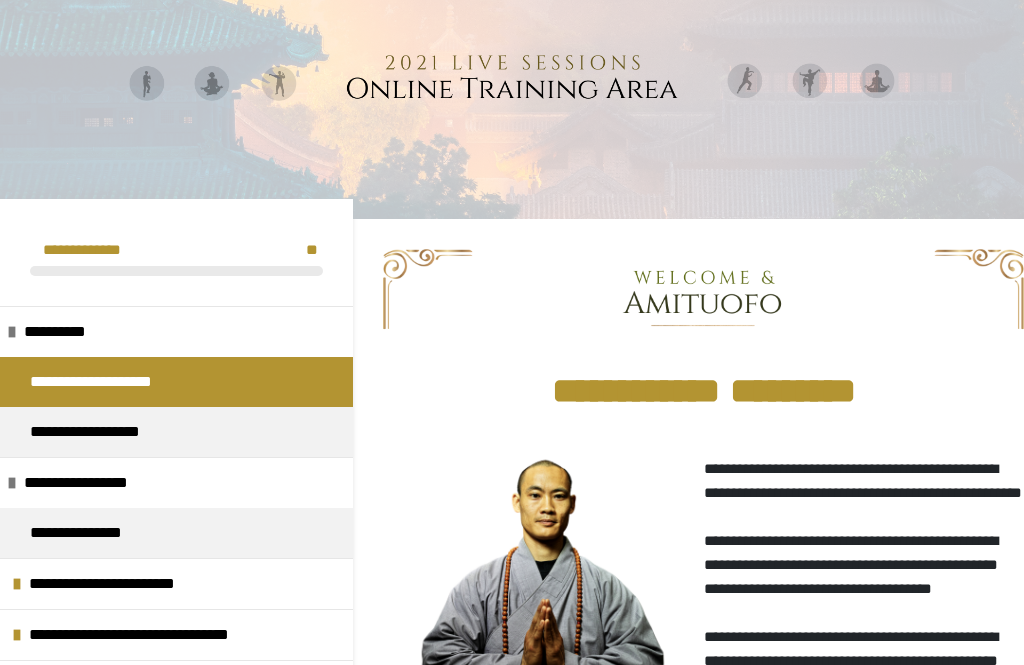scroll, scrollTop: 58, scrollLeft: 0, axis: vertical 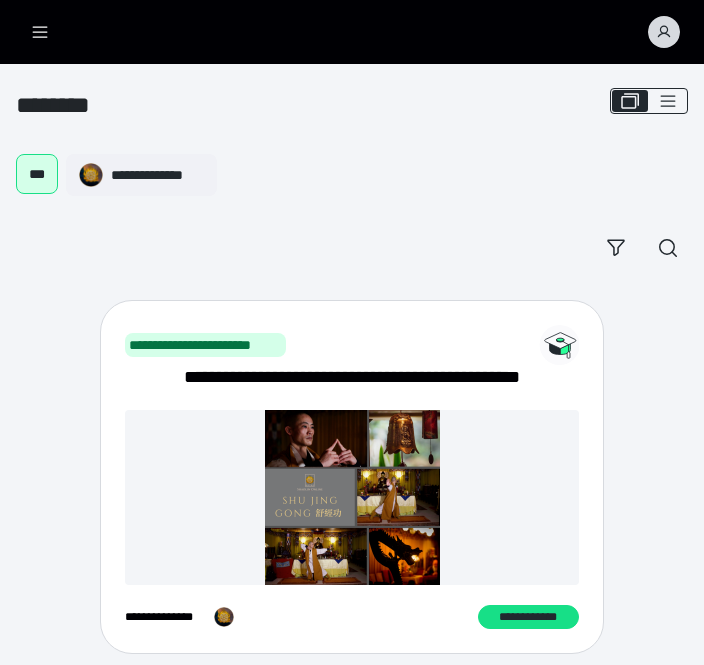 click on "**********" at bounding box center [352, 211] 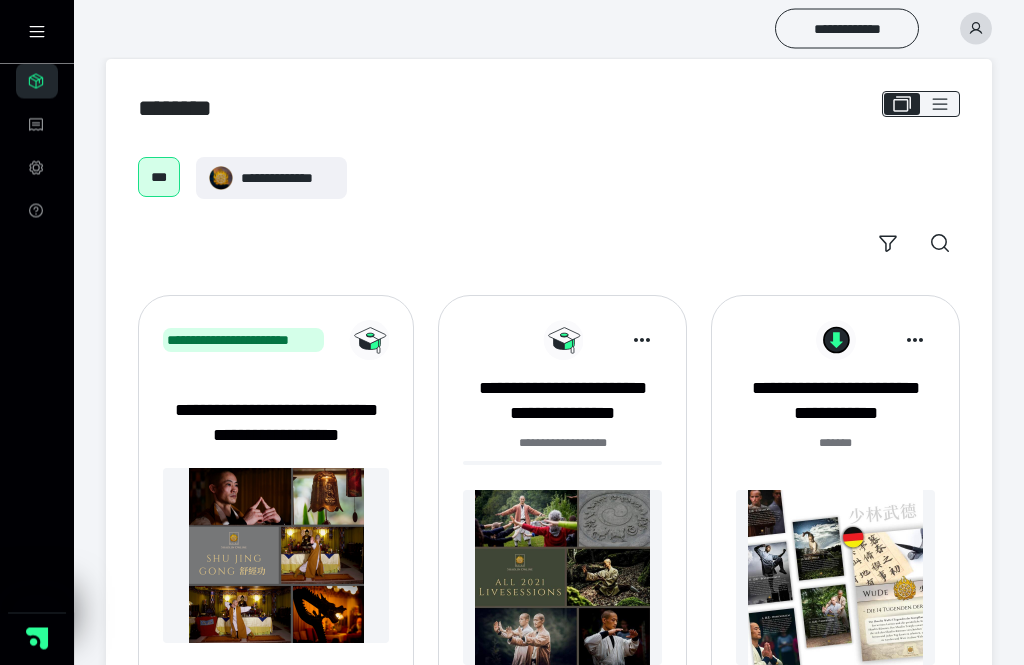 scroll, scrollTop: 0, scrollLeft: 0, axis: both 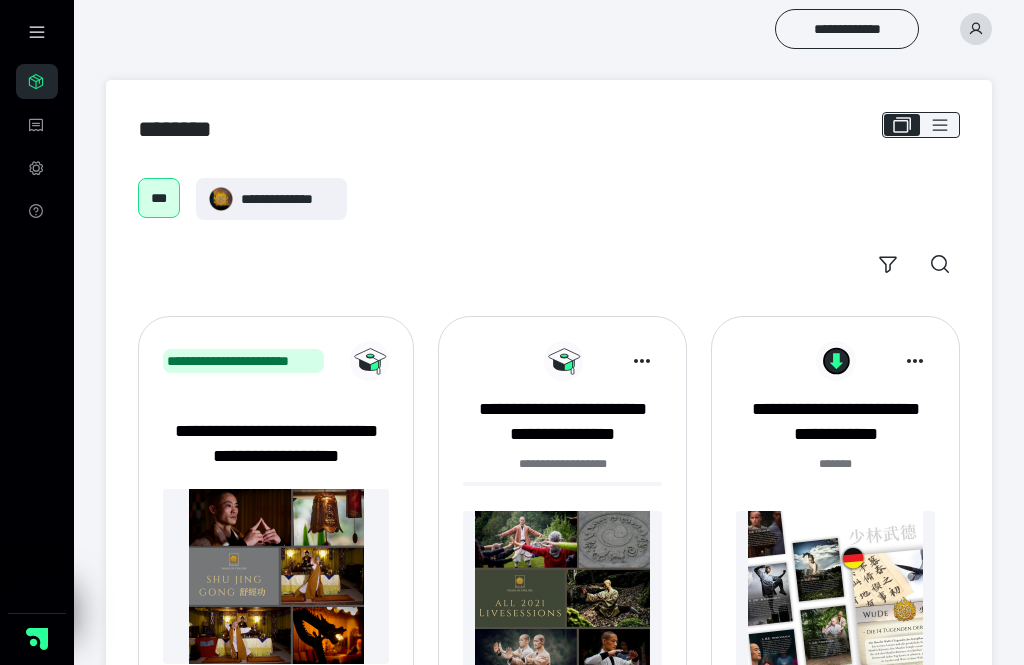 click 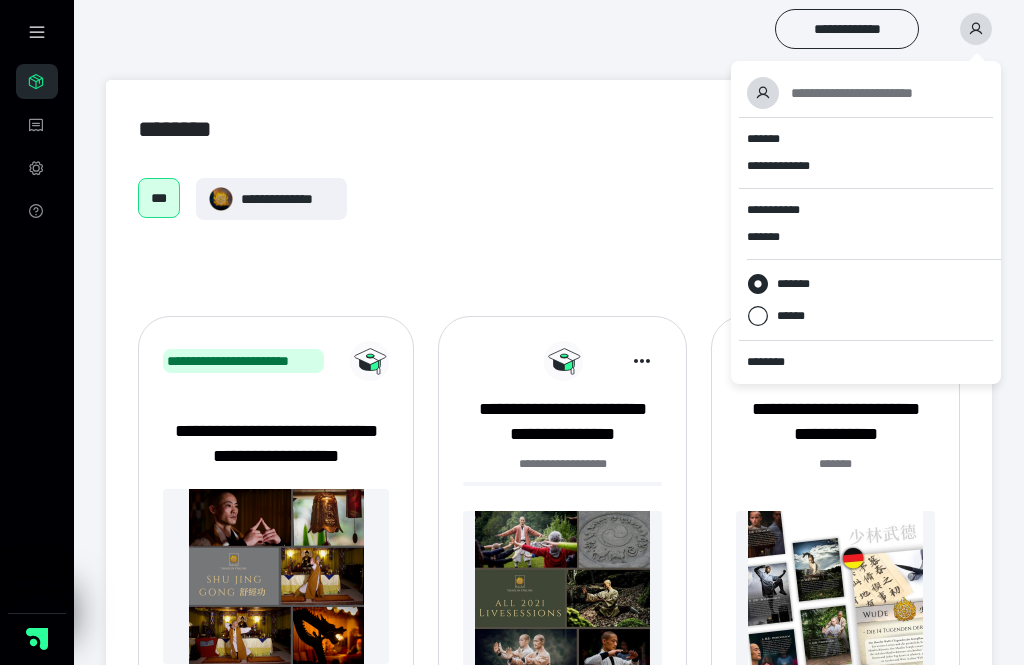 click on "******" at bounding box center (799, 316) 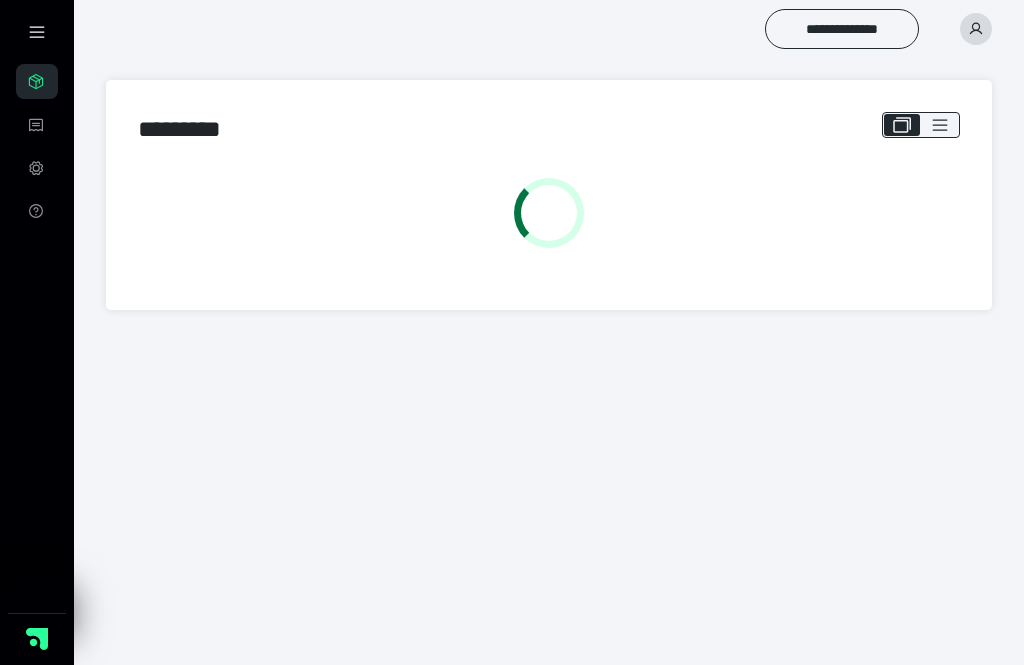 scroll, scrollTop: 0, scrollLeft: 0, axis: both 